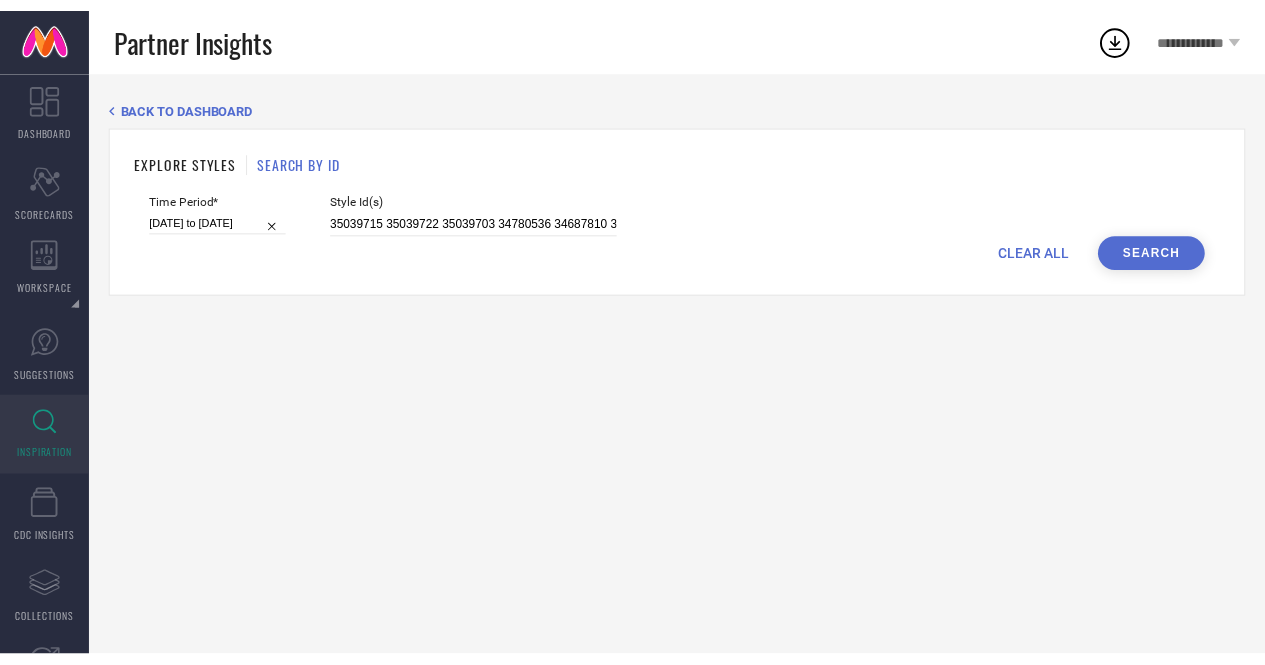 scroll, scrollTop: 0, scrollLeft: 0, axis: both 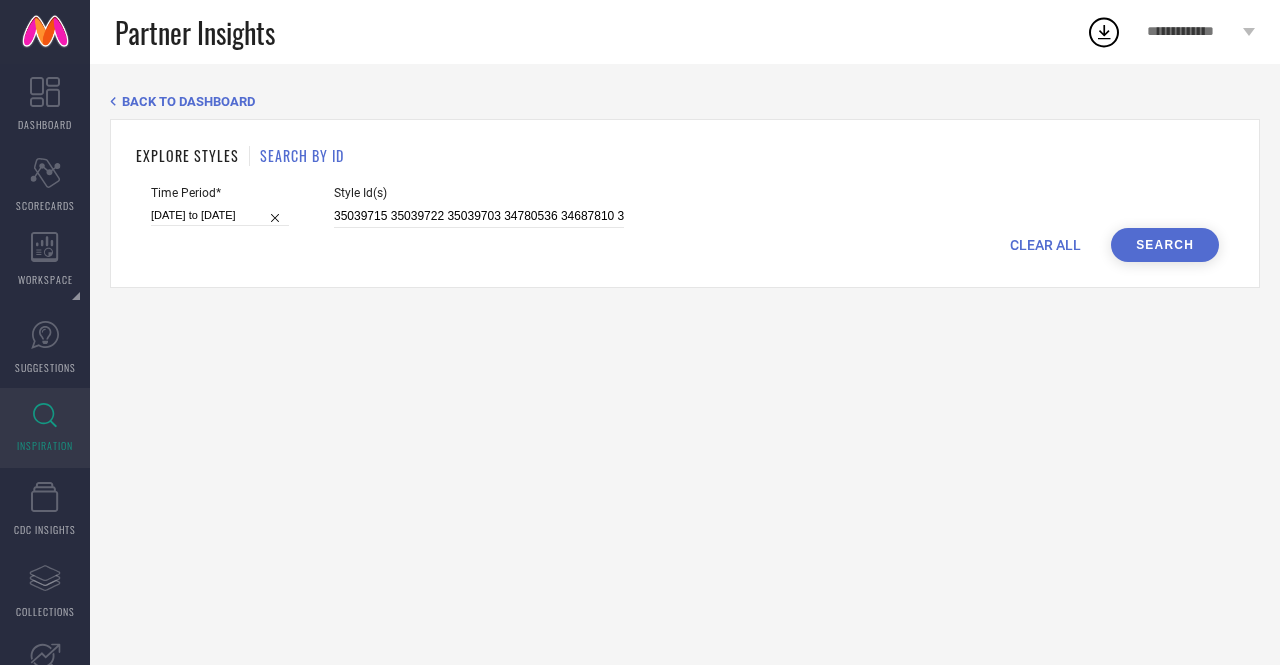 click on "CLEAR ALL Search" at bounding box center (685, 245) 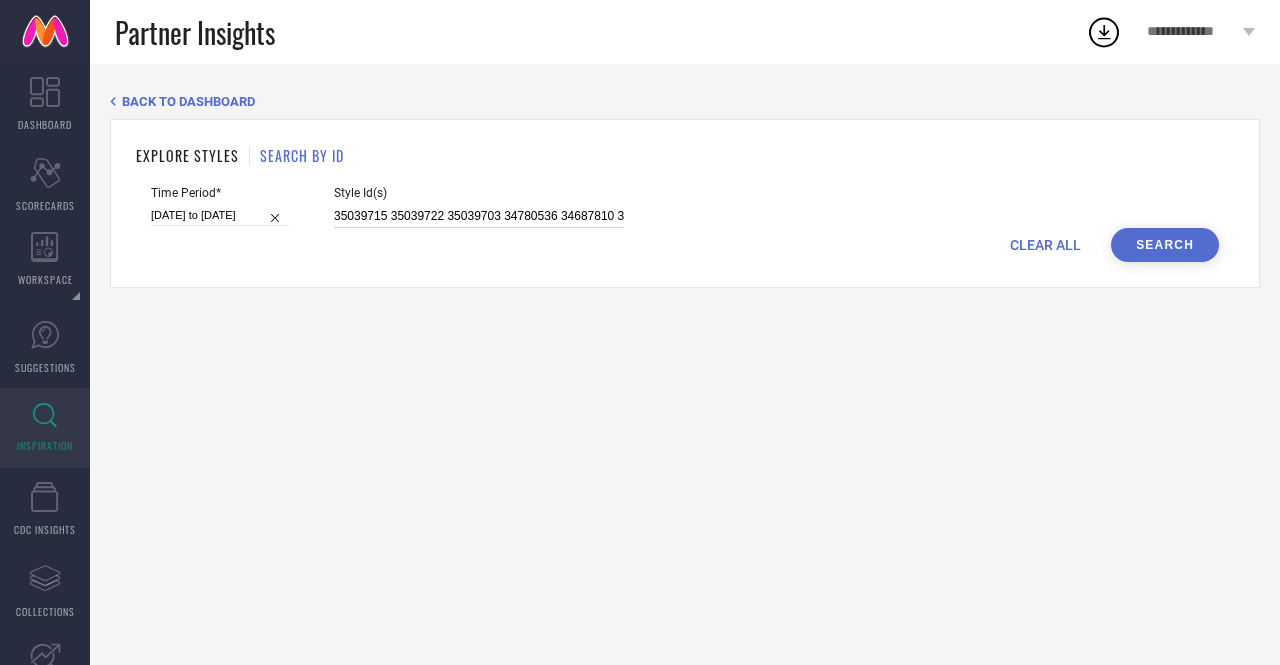 click on "35039715 35039722 35039703 34780536 34687810 34780531 34656232 34533927" at bounding box center (479, 216) 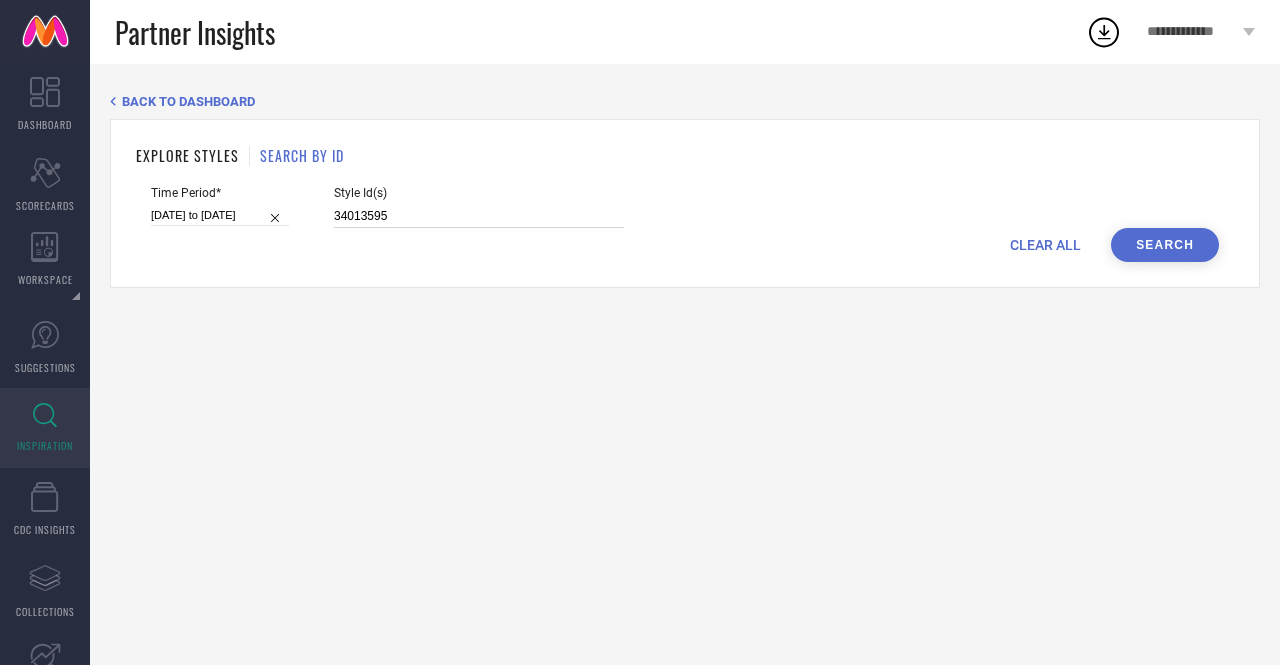 click on "[DATE] to [DATE]" at bounding box center (220, 215) 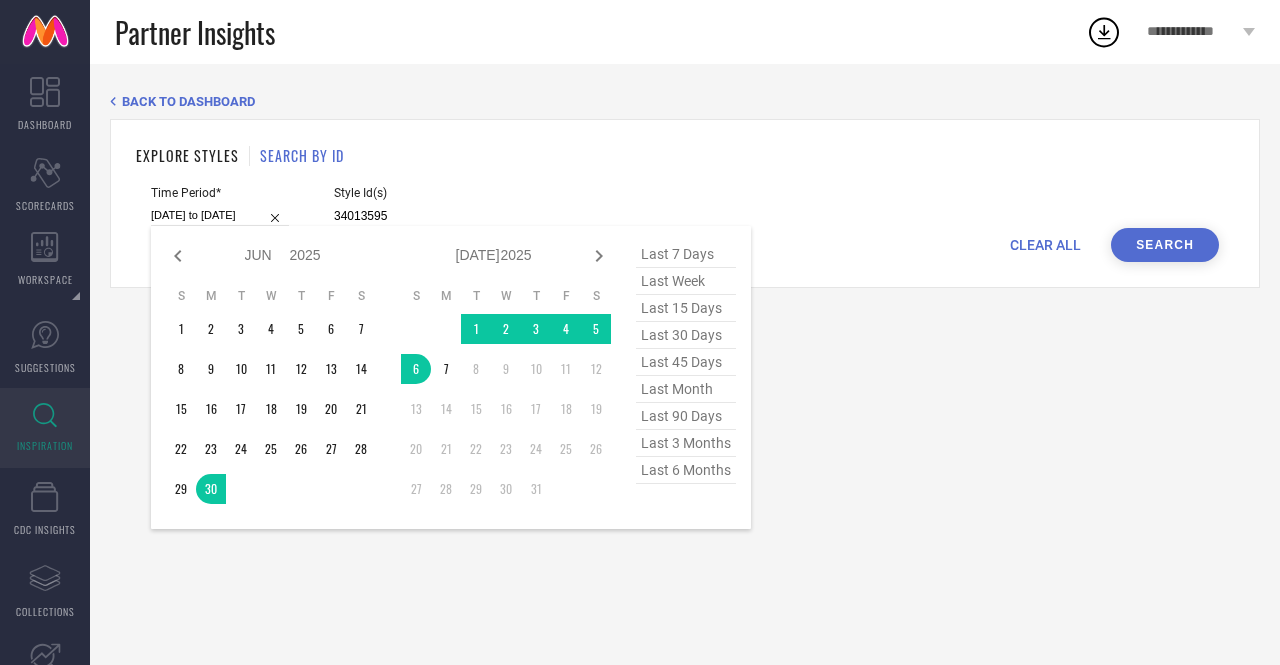 type on "34013595" 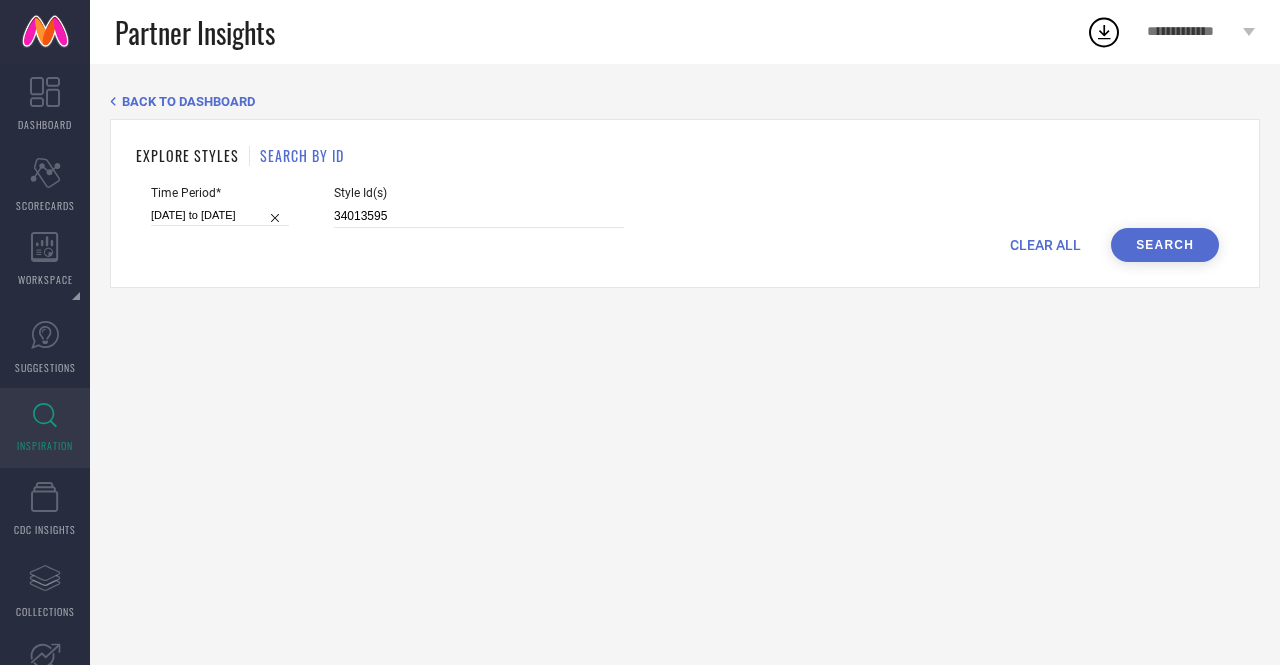 click on "Search" at bounding box center [1165, 245] 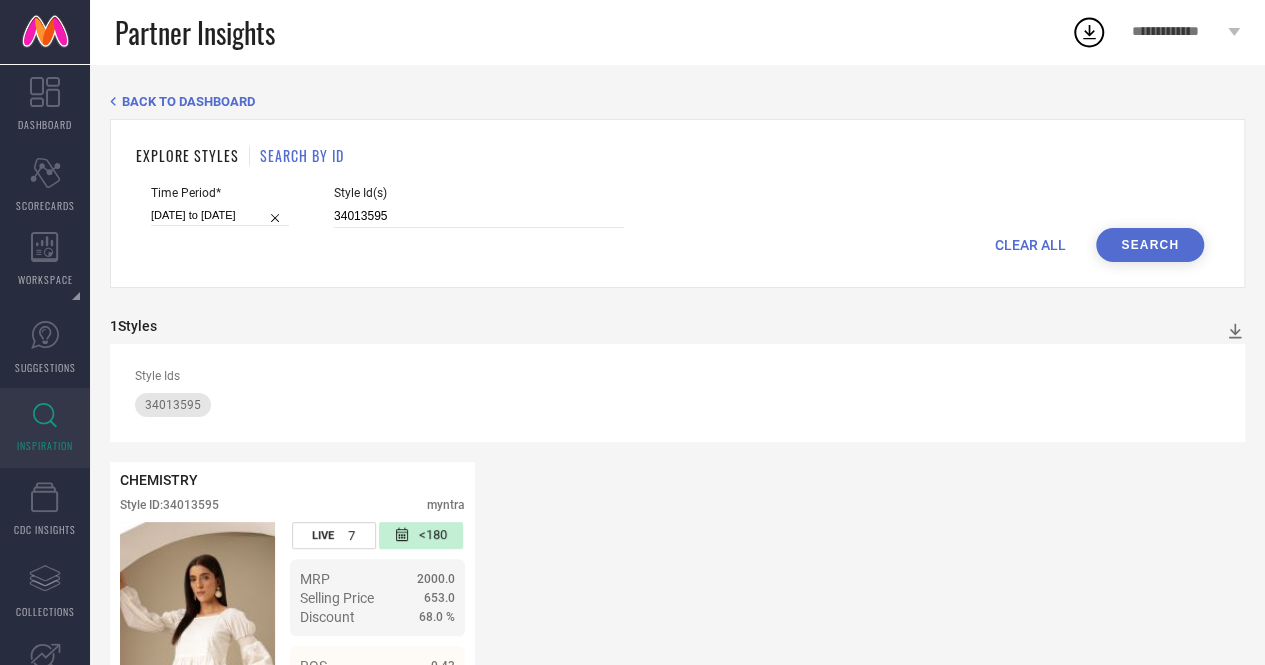 scroll, scrollTop: 124, scrollLeft: 0, axis: vertical 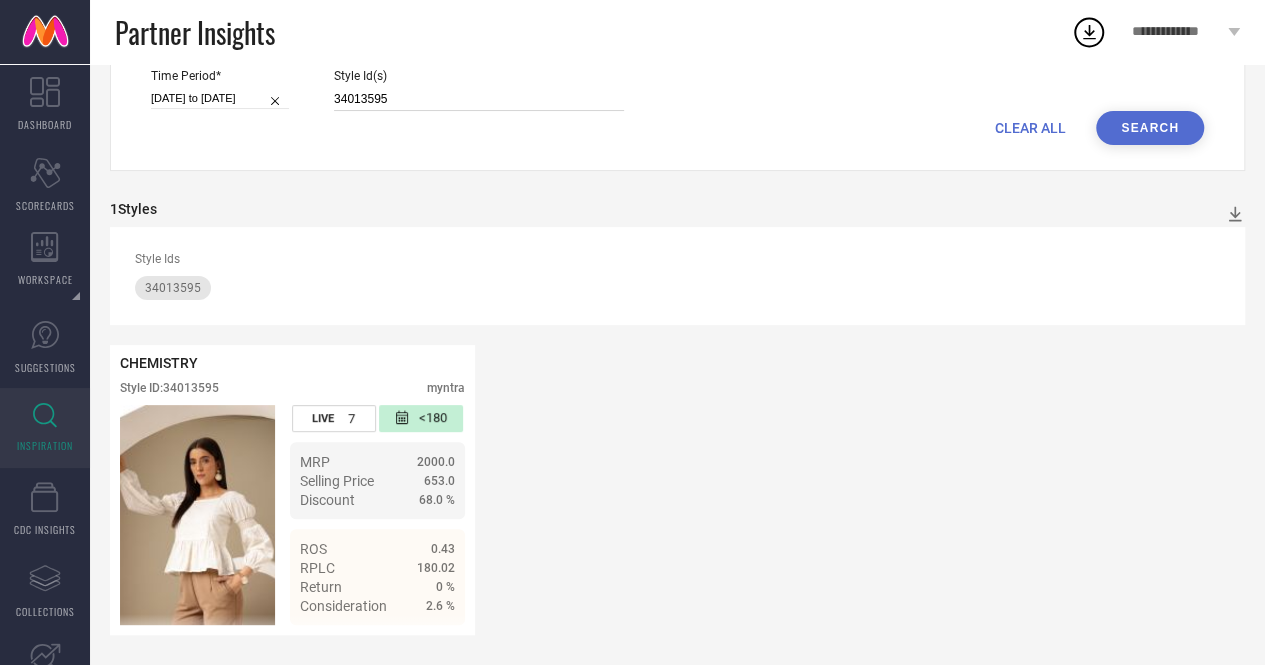 click on "34013595" at bounding box center (479, 99) 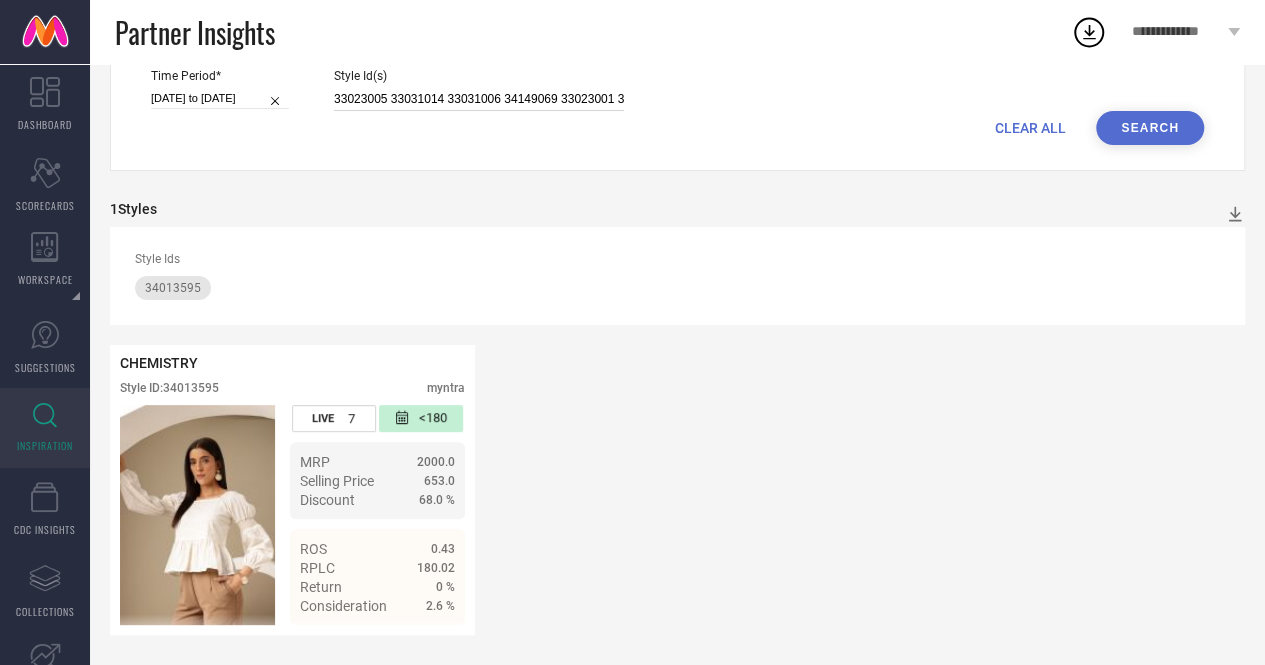 scroll, scrollTop: 0, scrollLeft: 1464, axis: horizontal 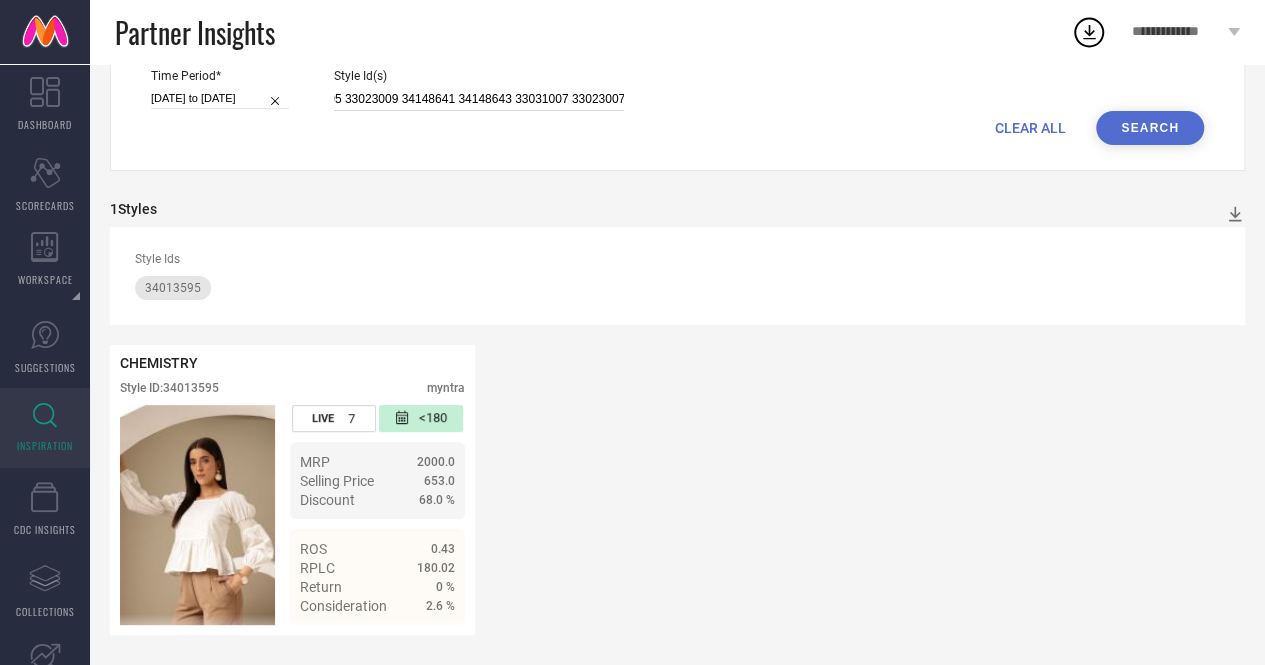 type on "33023005 33031014 33031006 34149069 33023001 34149070 34149061 33031011 34149055 34149052 34149063 33023010 33031010 33031009 34149065 33031008 33031003 33023000 33031013 33031004 33023013 33023012 33031012 33023003 33023008 33031005 33023009 34148641 34148643 33031007 33023007" 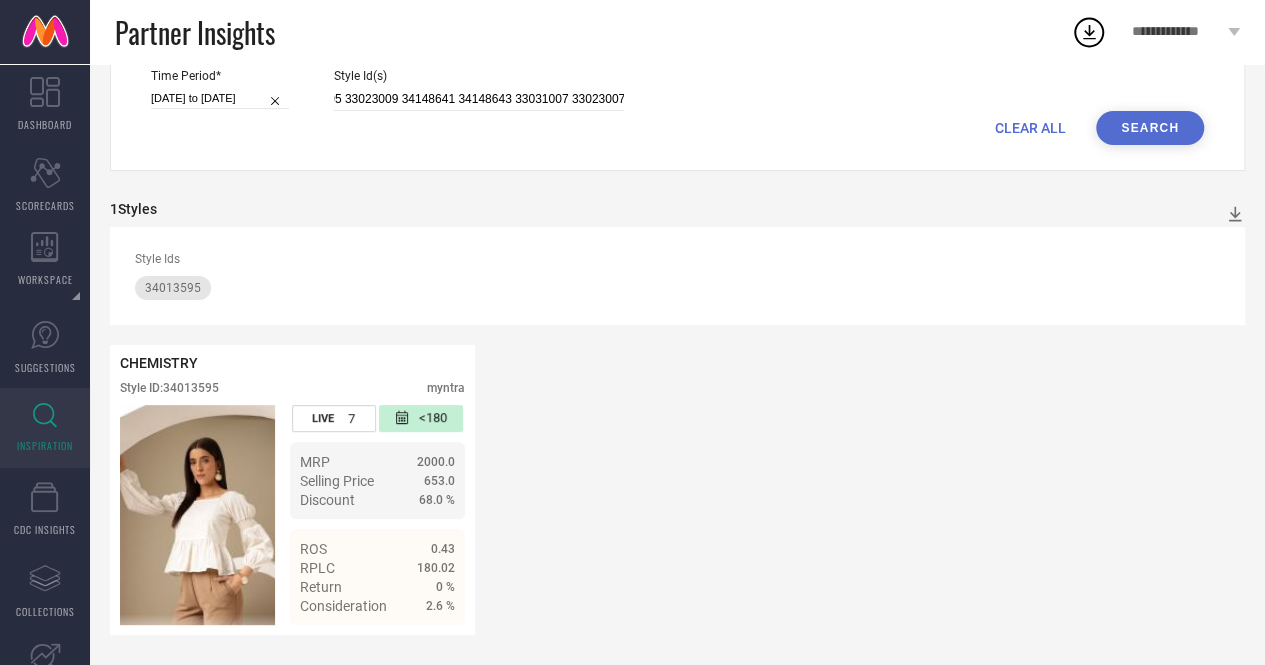 scroll, scrollTop: 0, scrollLeft: 0, axis: both 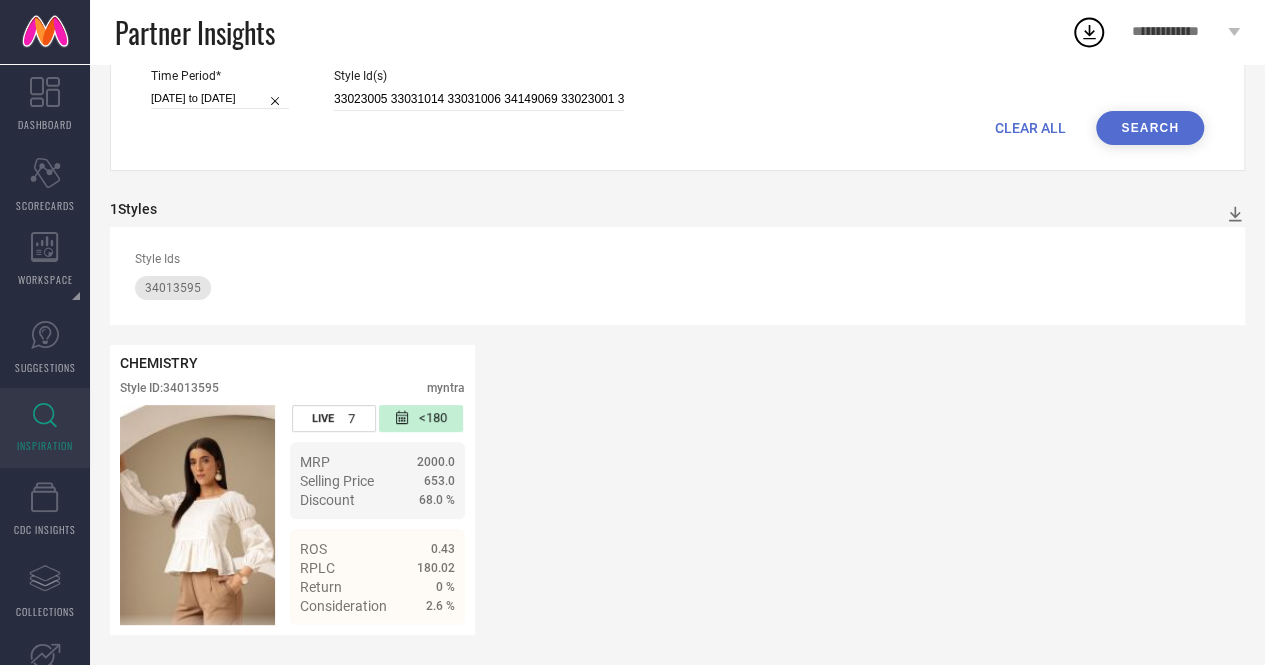 click on "Search" at bounding box center (1150, 128) 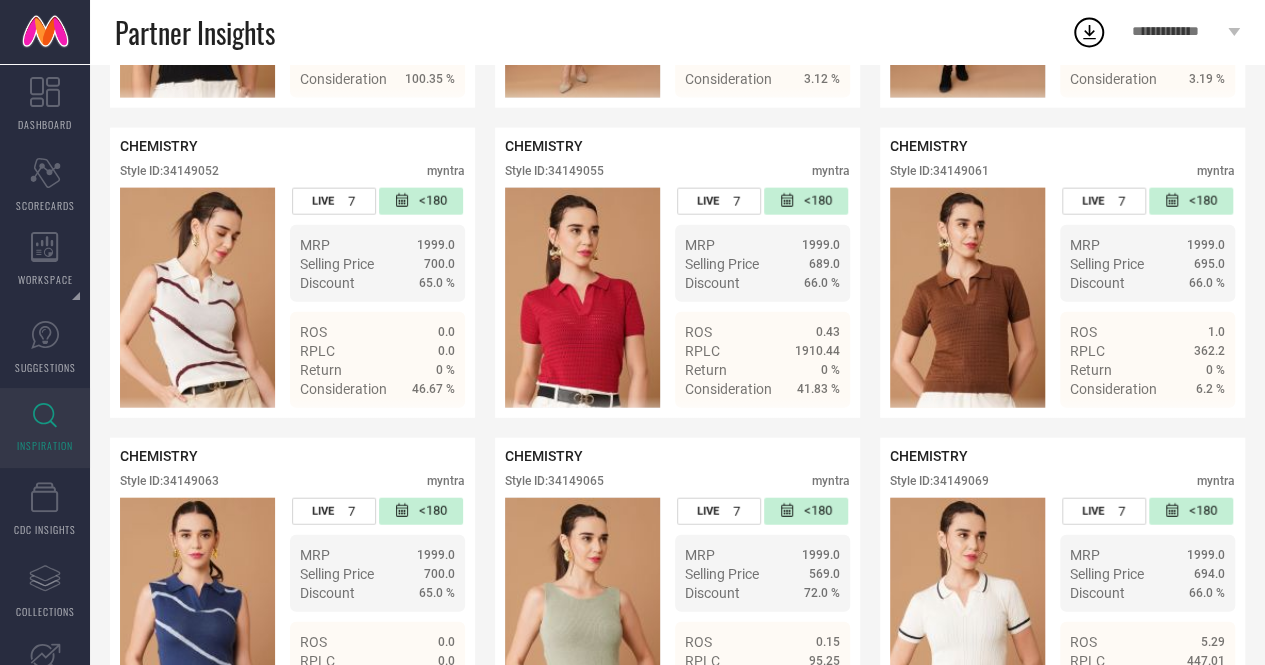 scroll, scrollTop: 2244, scrollLeft: 0, axis: vertical 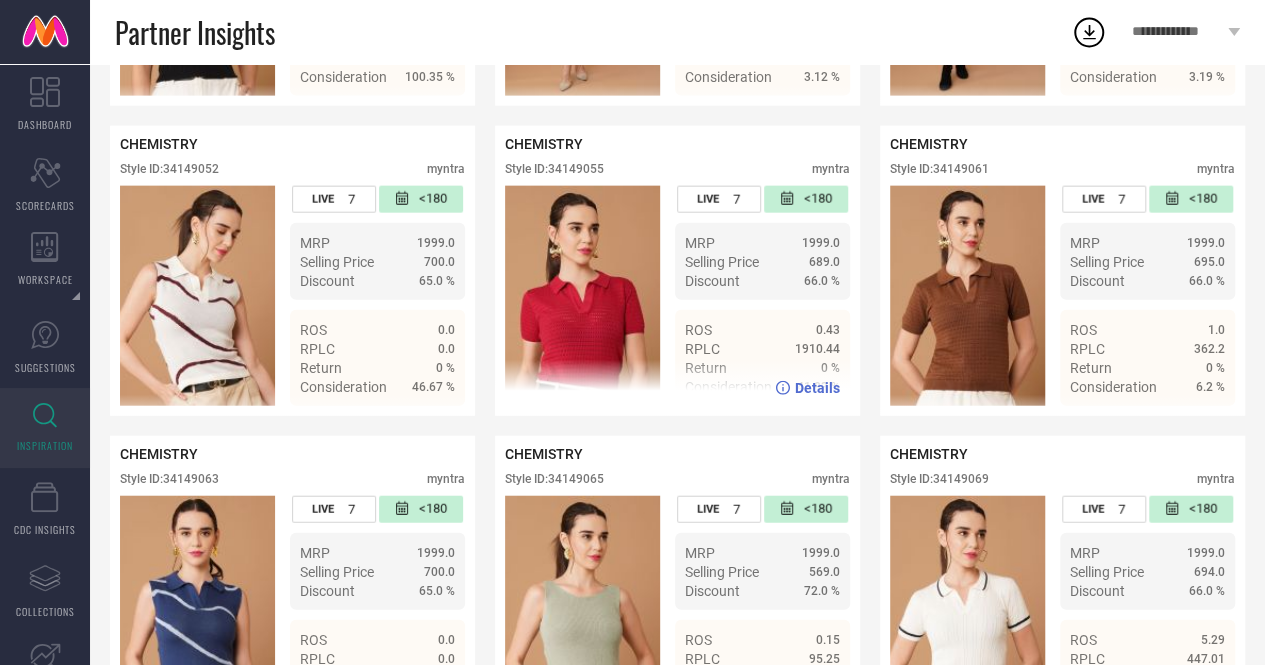 click on "Style ID:  34149055" at bounding box center (554, 169) 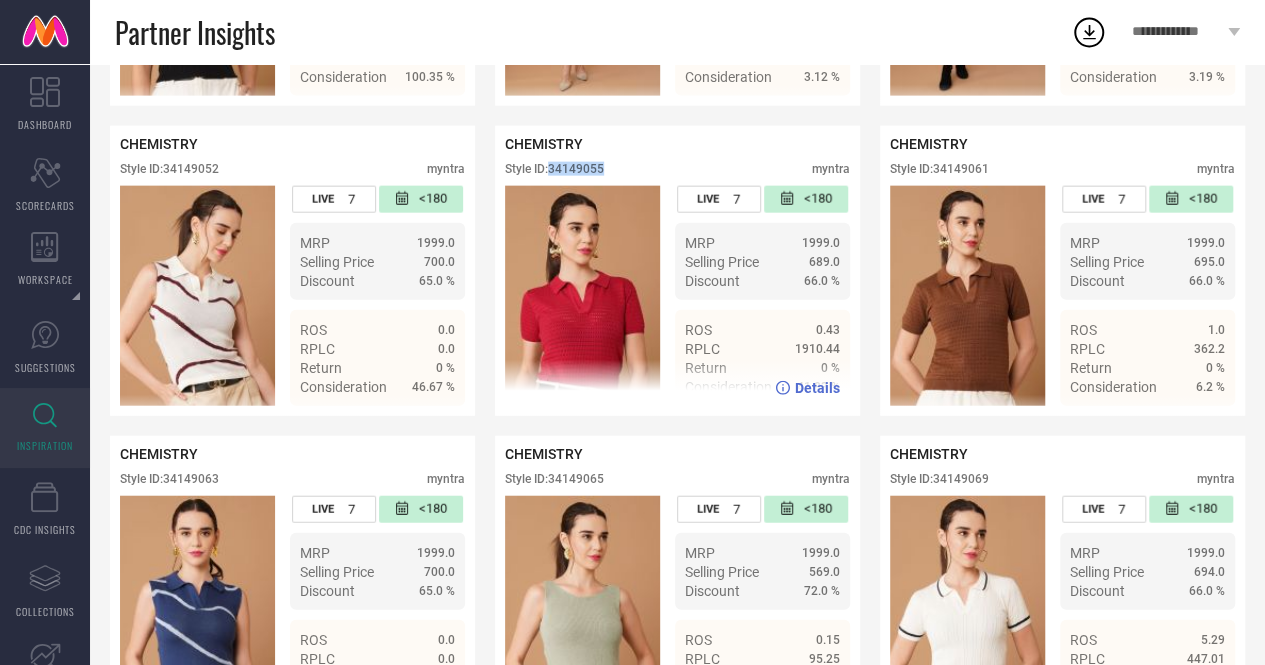 click on "Style ID:  34149055" at bounding box center [554, 169] 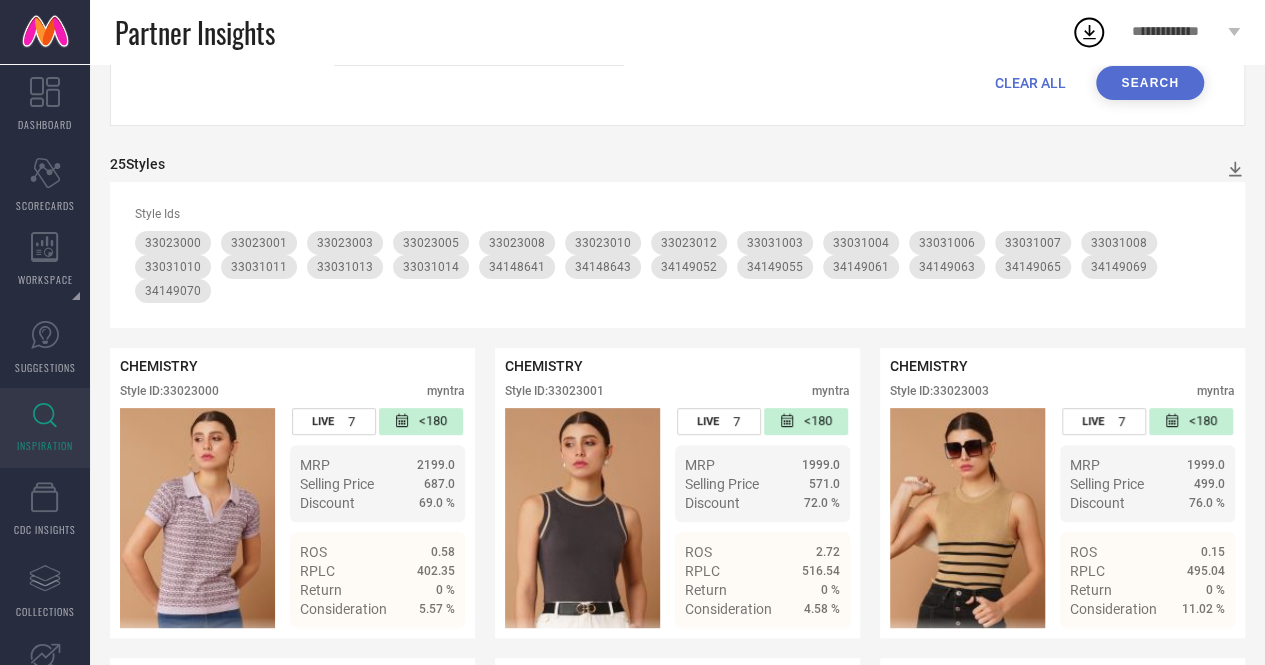 scroll, scrollTop: 0, scrollLeft: 0, axis: both 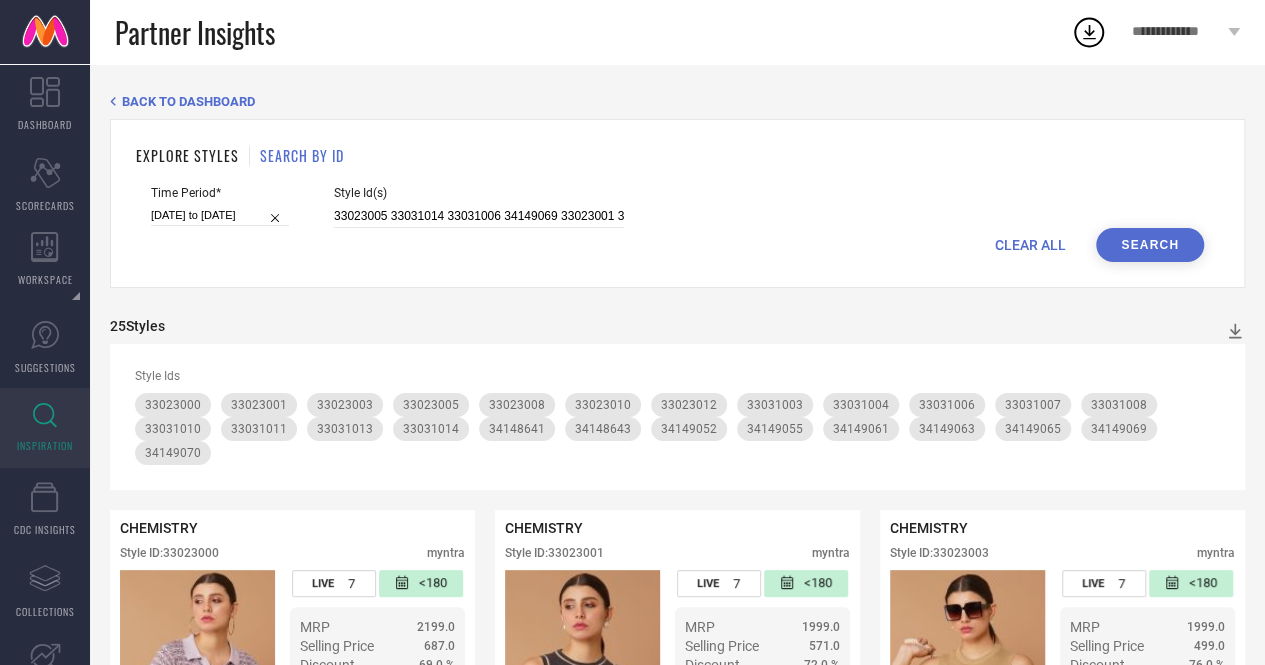 click on "[DATE] to [DATE]" at bounding box center [220, 215] 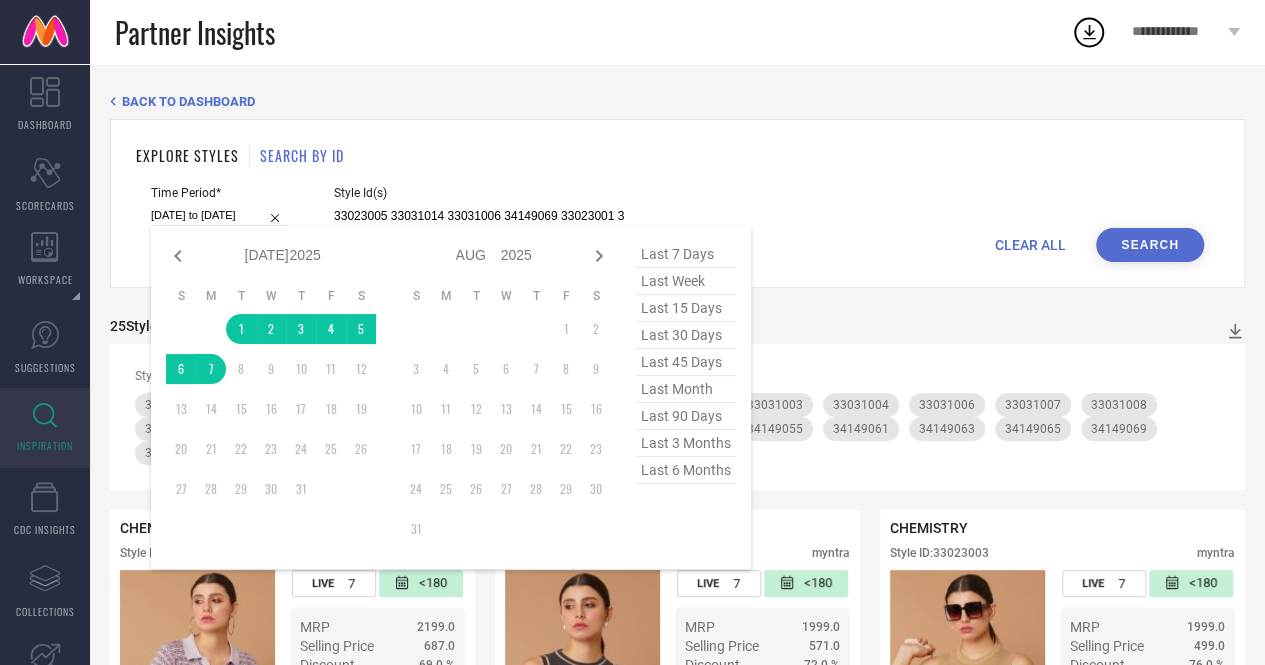 click on "last 45 days" at bounding box center (686, 362) 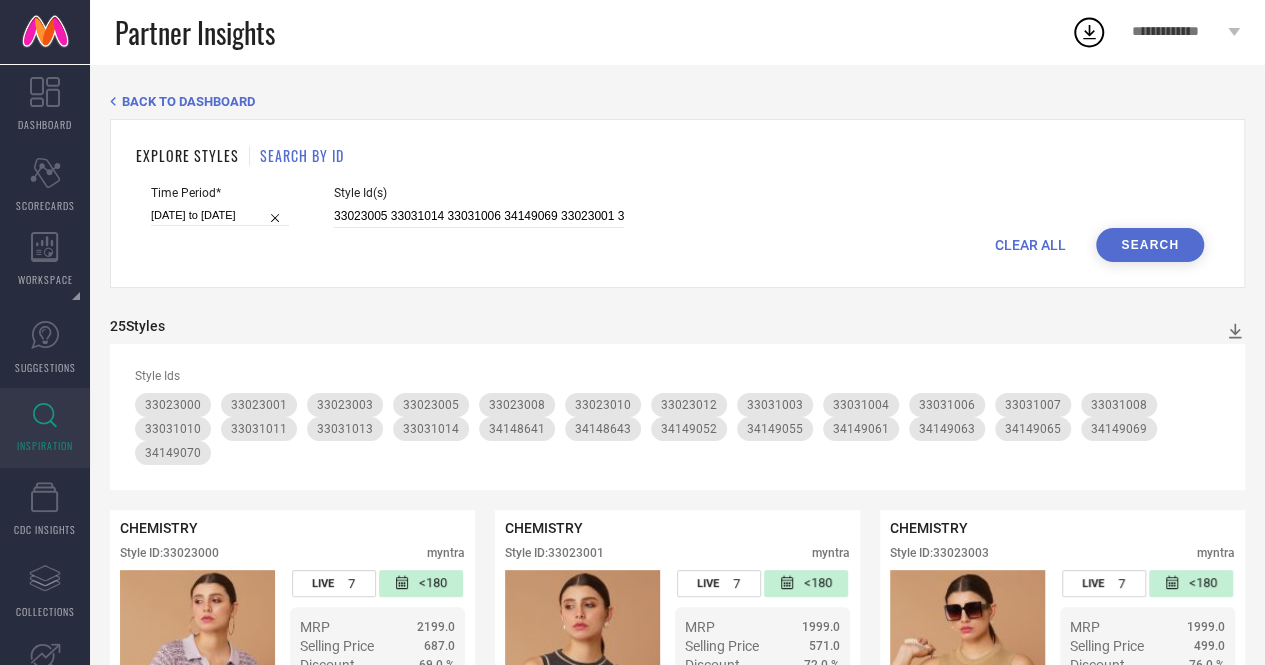 click on "Search" at bounding box center [1150, 245] 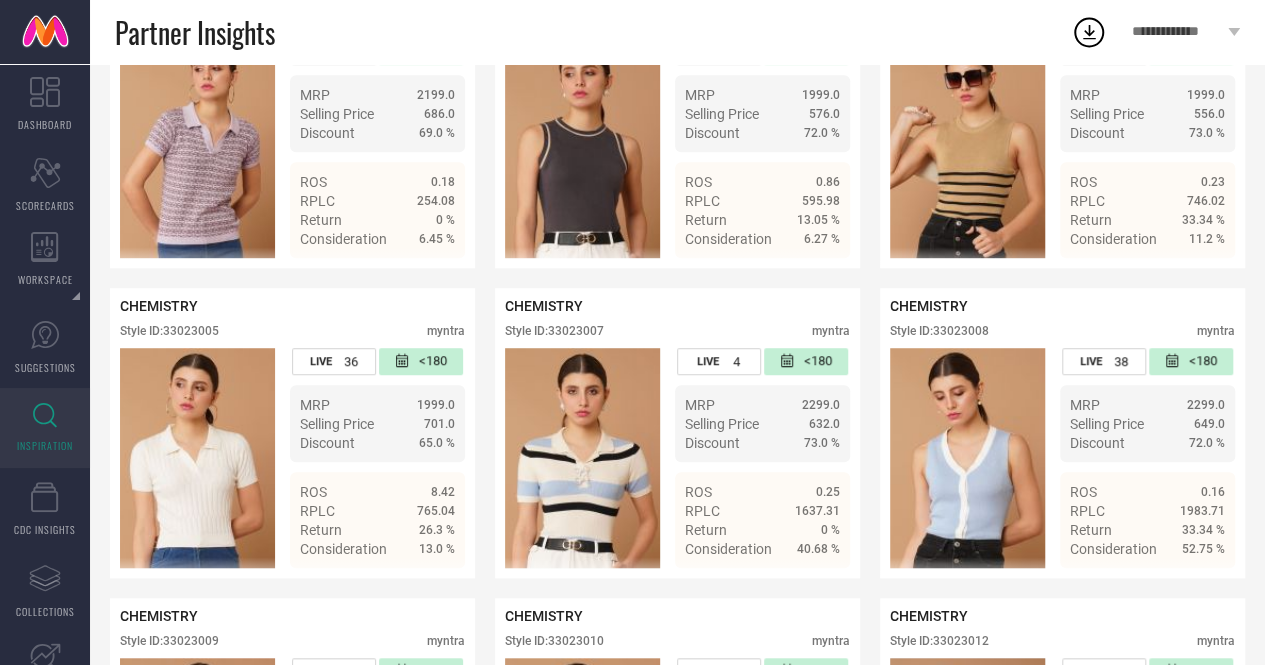 scroll, scrollTop: 533, scrollLeft: 0, axis: vertical 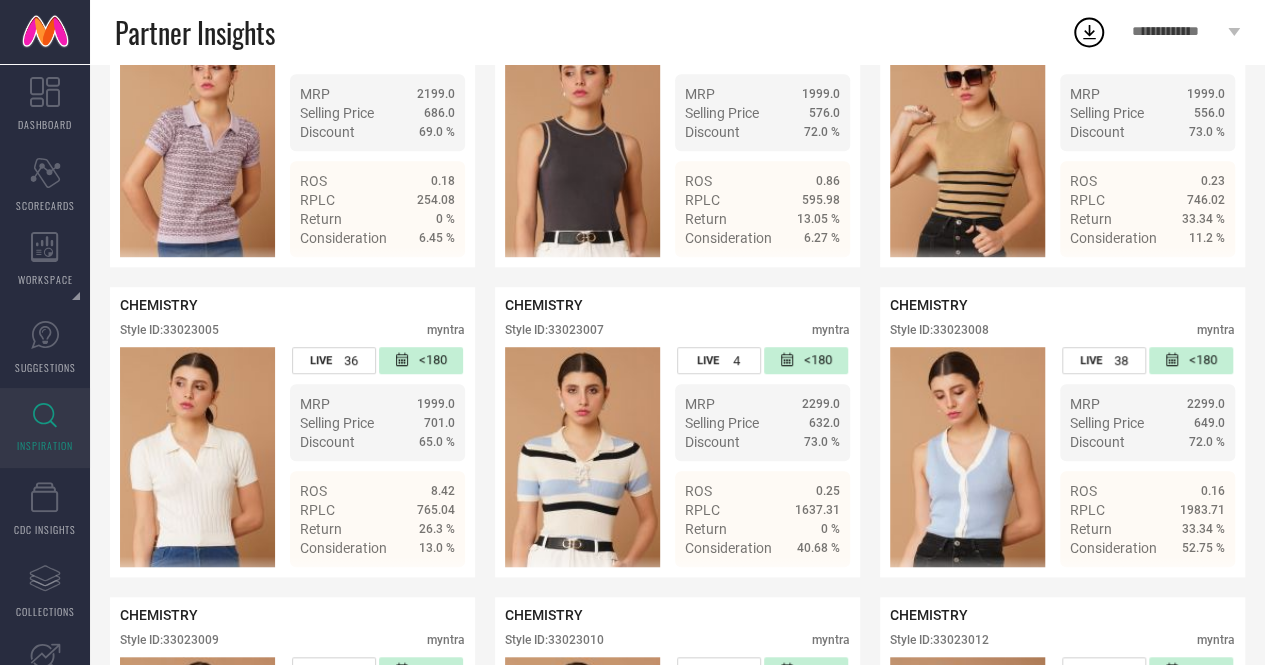 type 